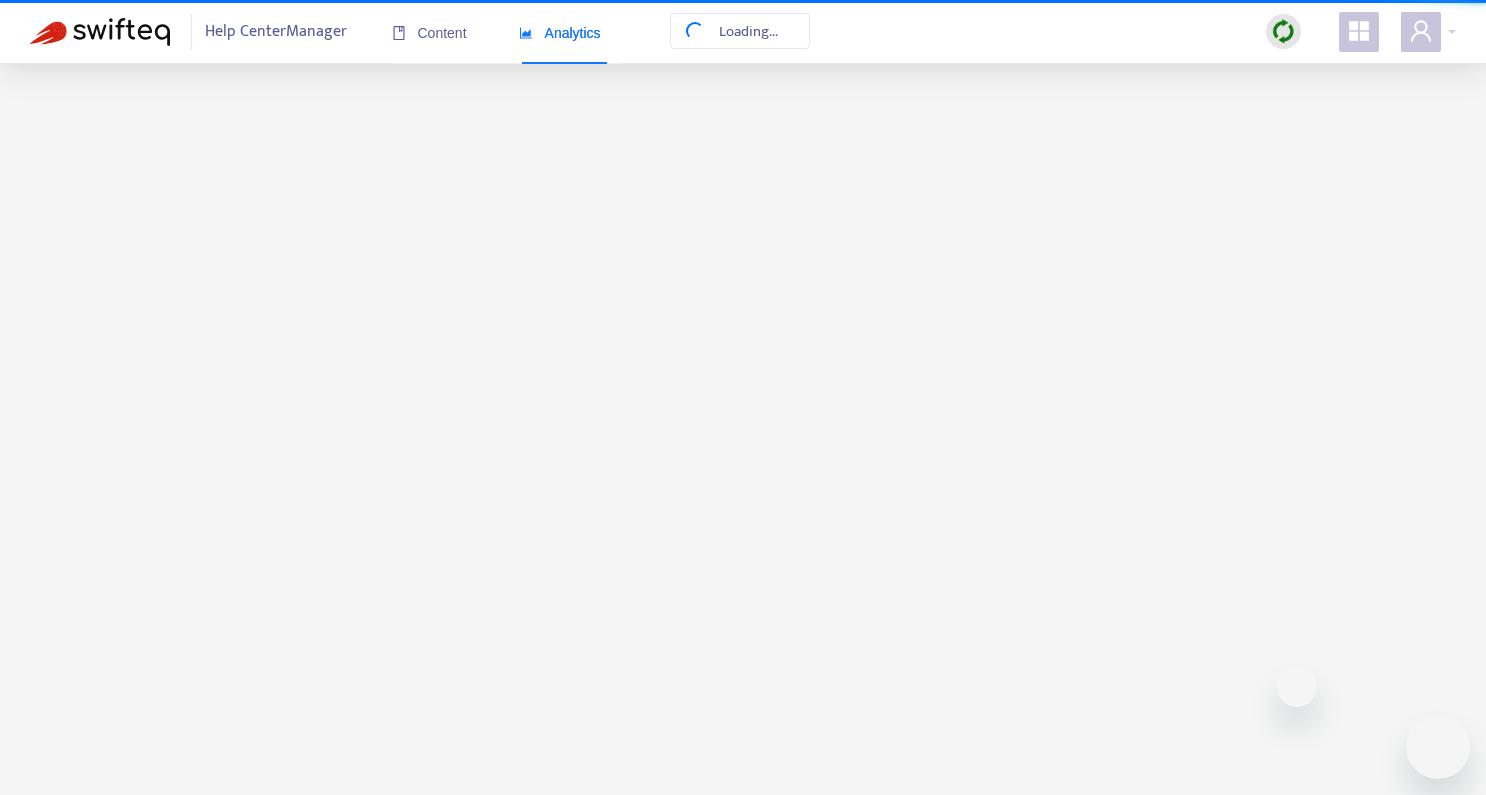 scroll, scrollTop: 0, scrollLeft: 0, axis: both 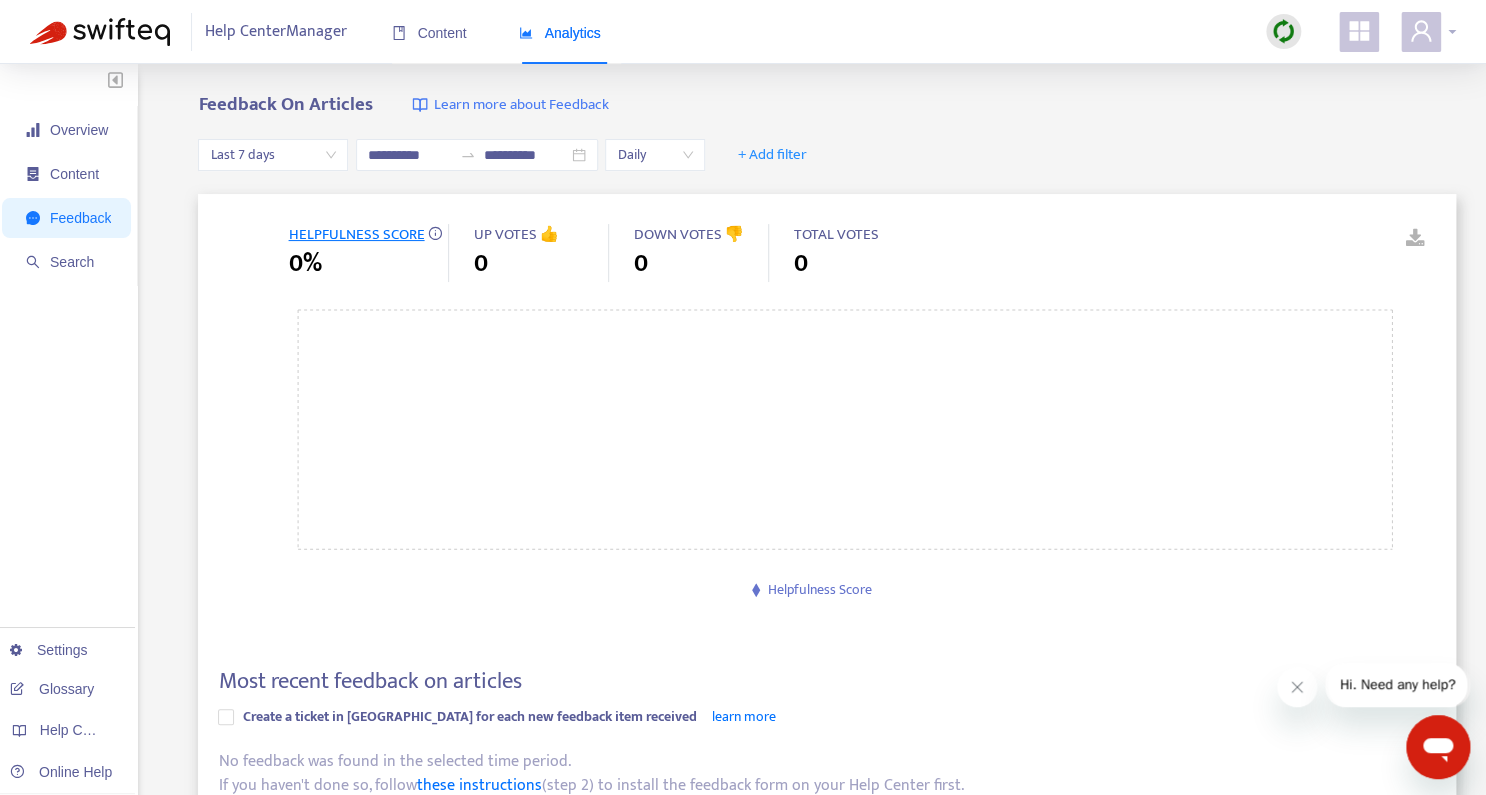 click at bounding box center (1428, 32) 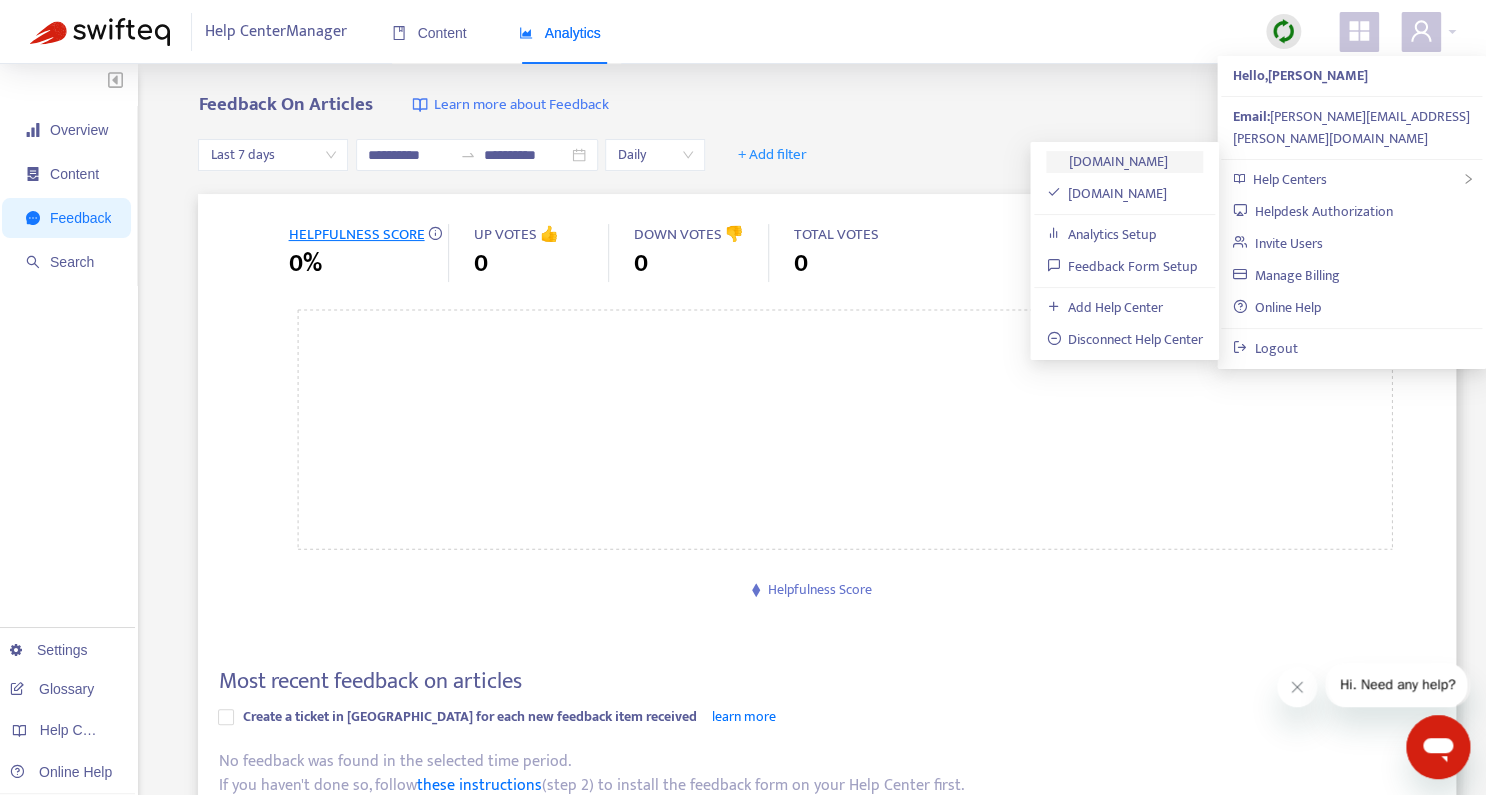 click on "[DOMAIN_NAME]" at bounding box center [1107, 161] 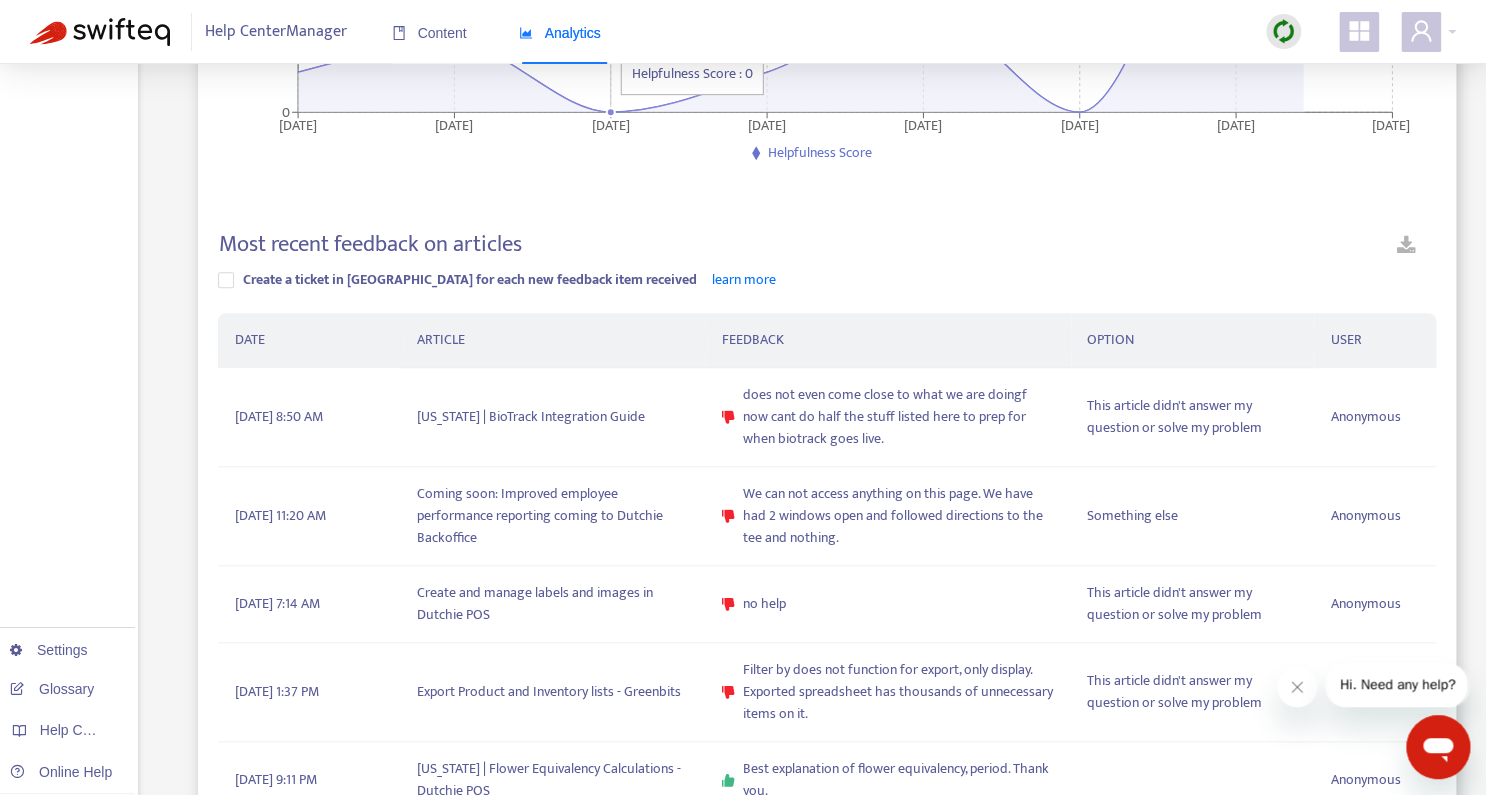 scroll, scrollTop: 468, scrollLeft: 0, axis: vertical 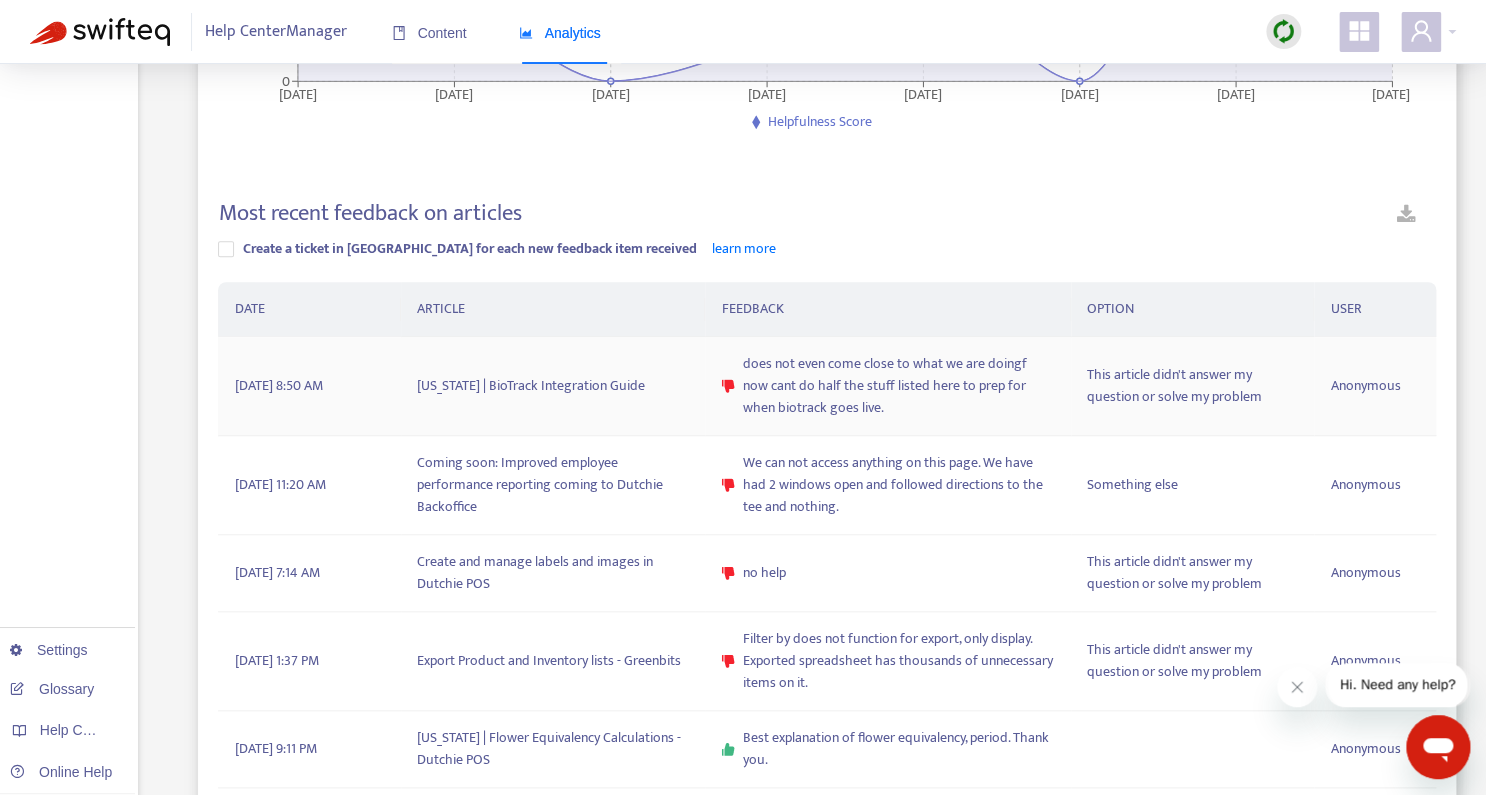 click on "does not even come close to what we are doingf now cant do half the stuff listed here to prep for when biotrack goes live." at bounding box center (899, 386) 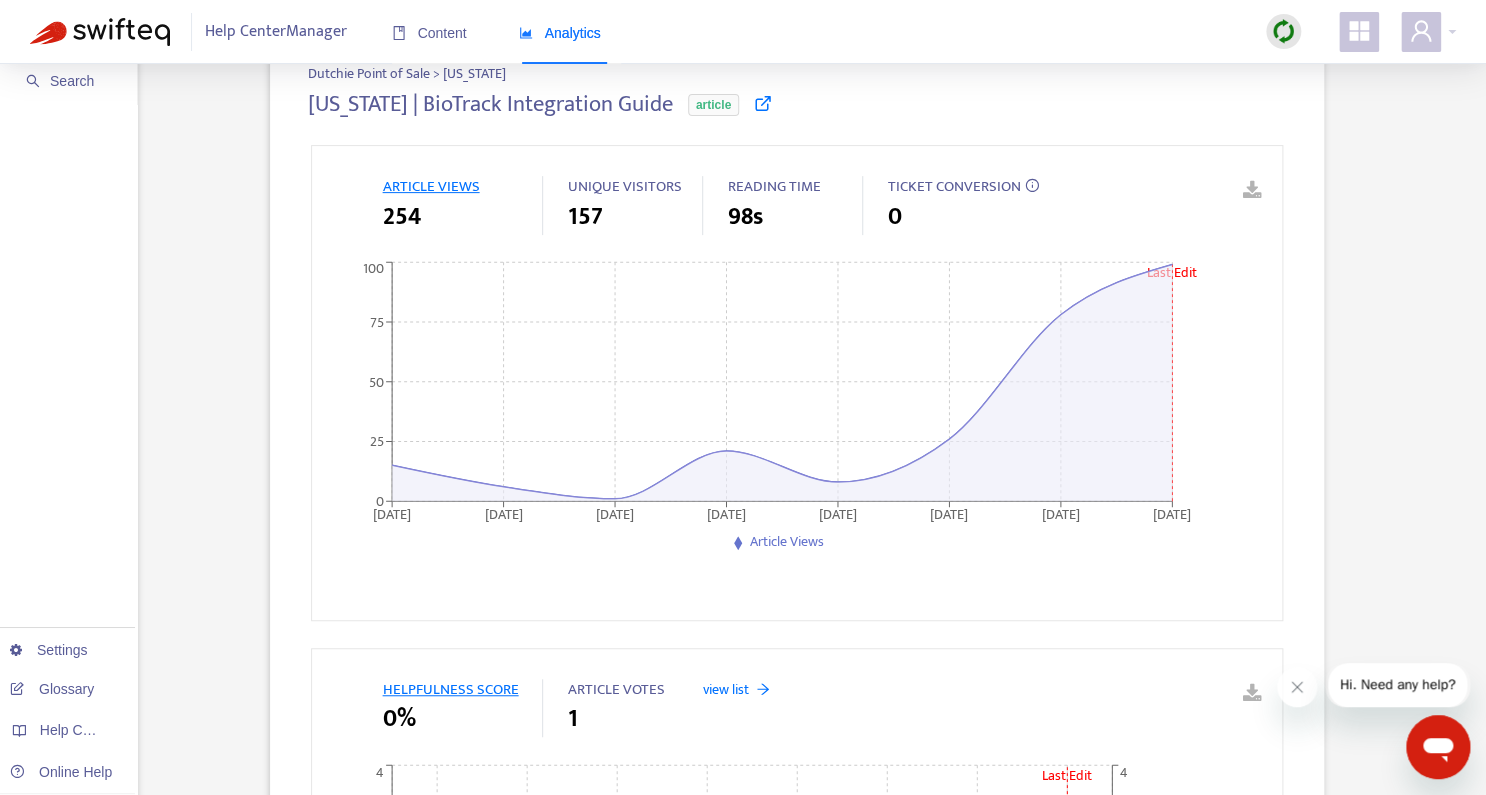 scroll, scrollTop: 0, scrollLeft: 0, axis: both 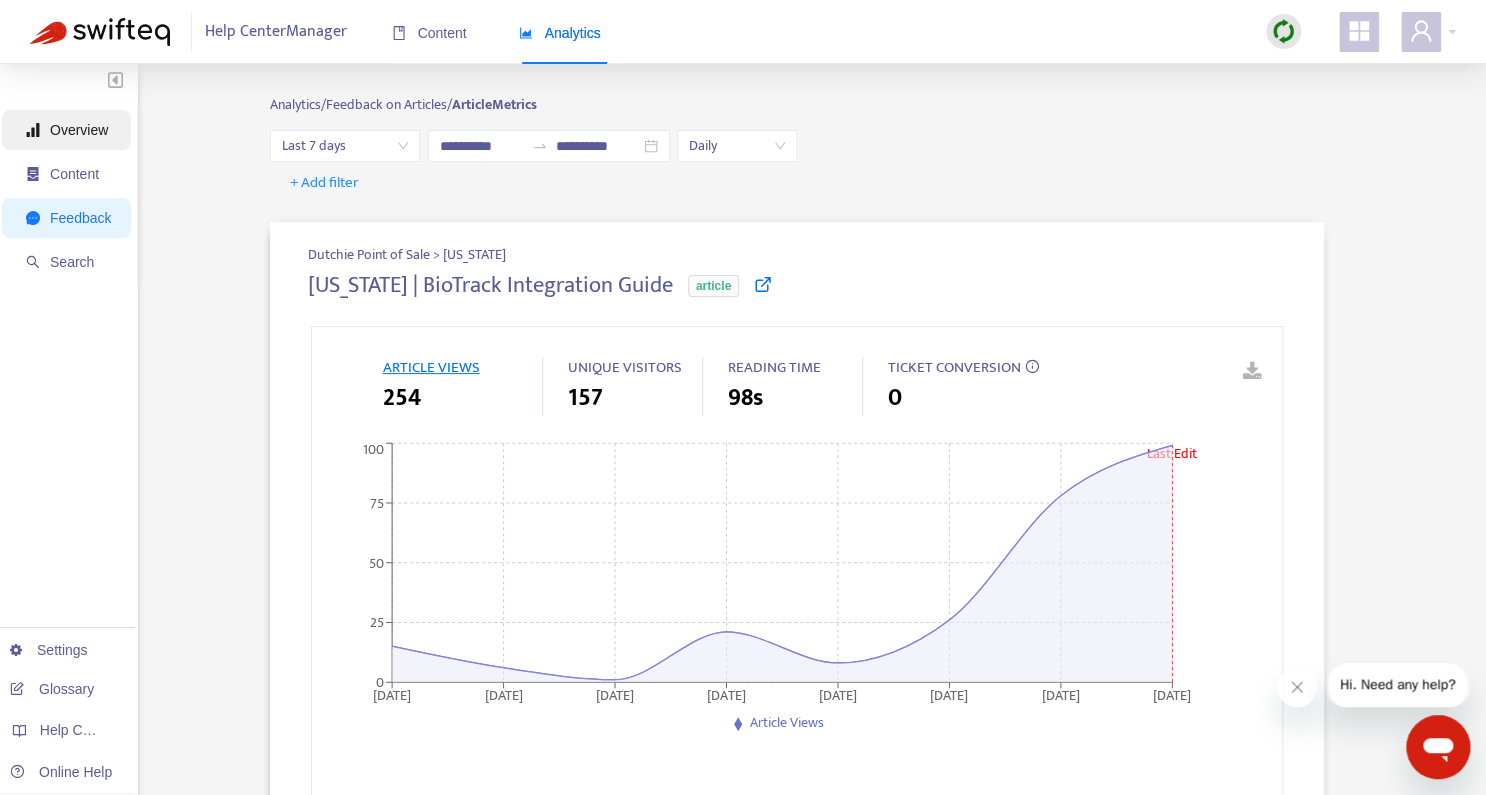 click on "Overview" at bounding box center (79, 130) 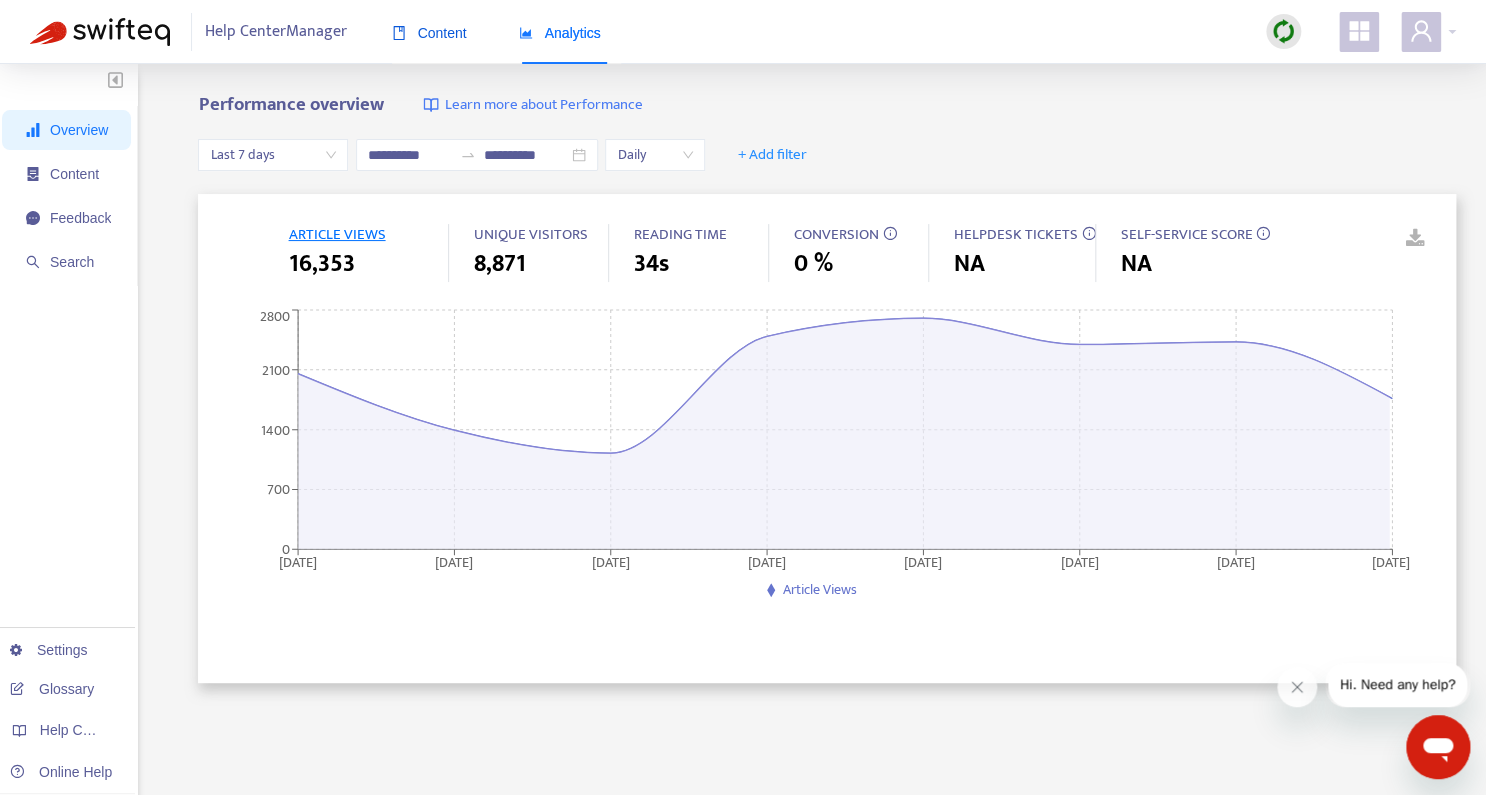 click on "Content" at bounding box center [429, 33] 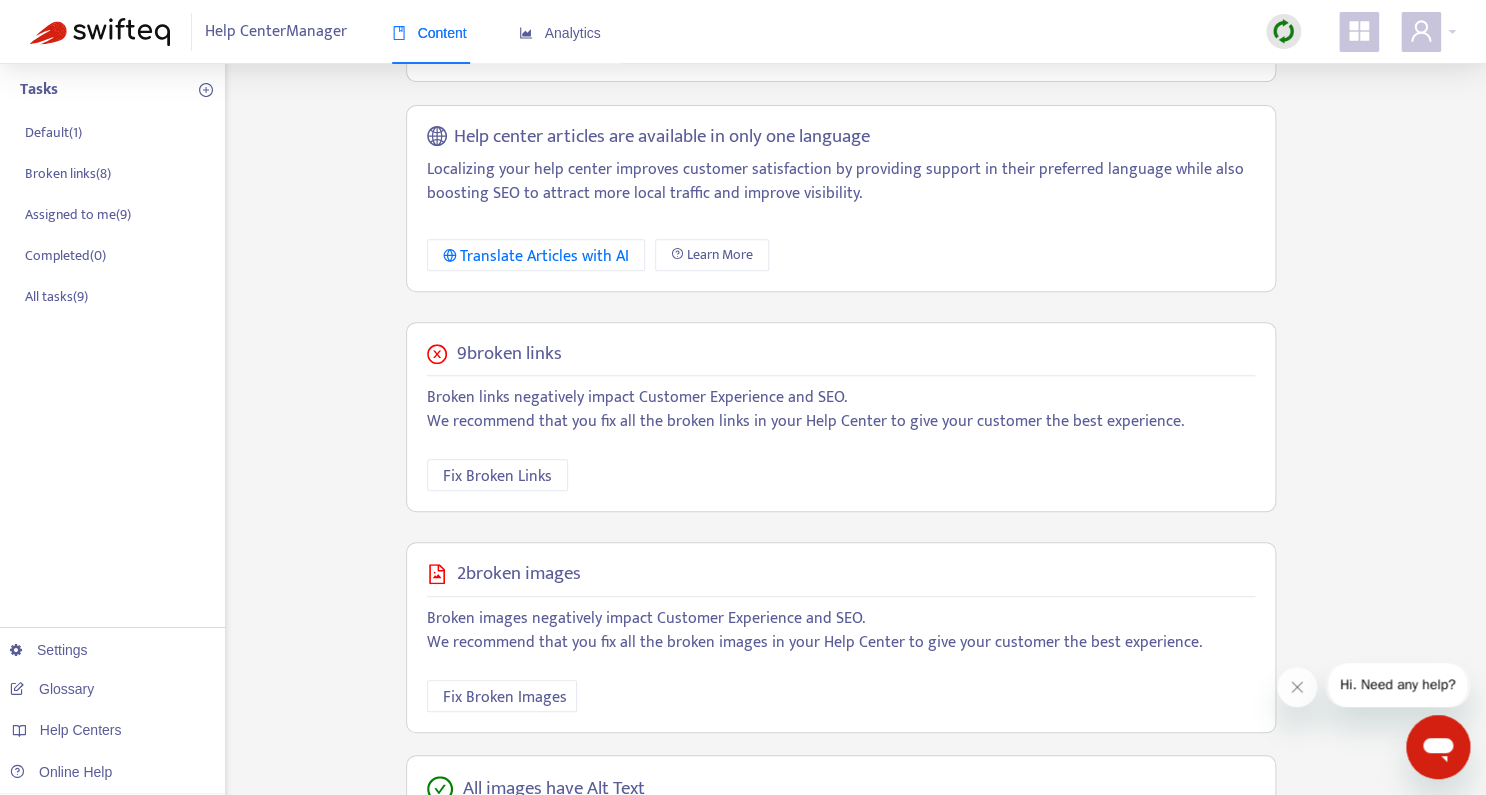 scroll, scrollTop: 268, scrollLeft: 0, axis: vertical 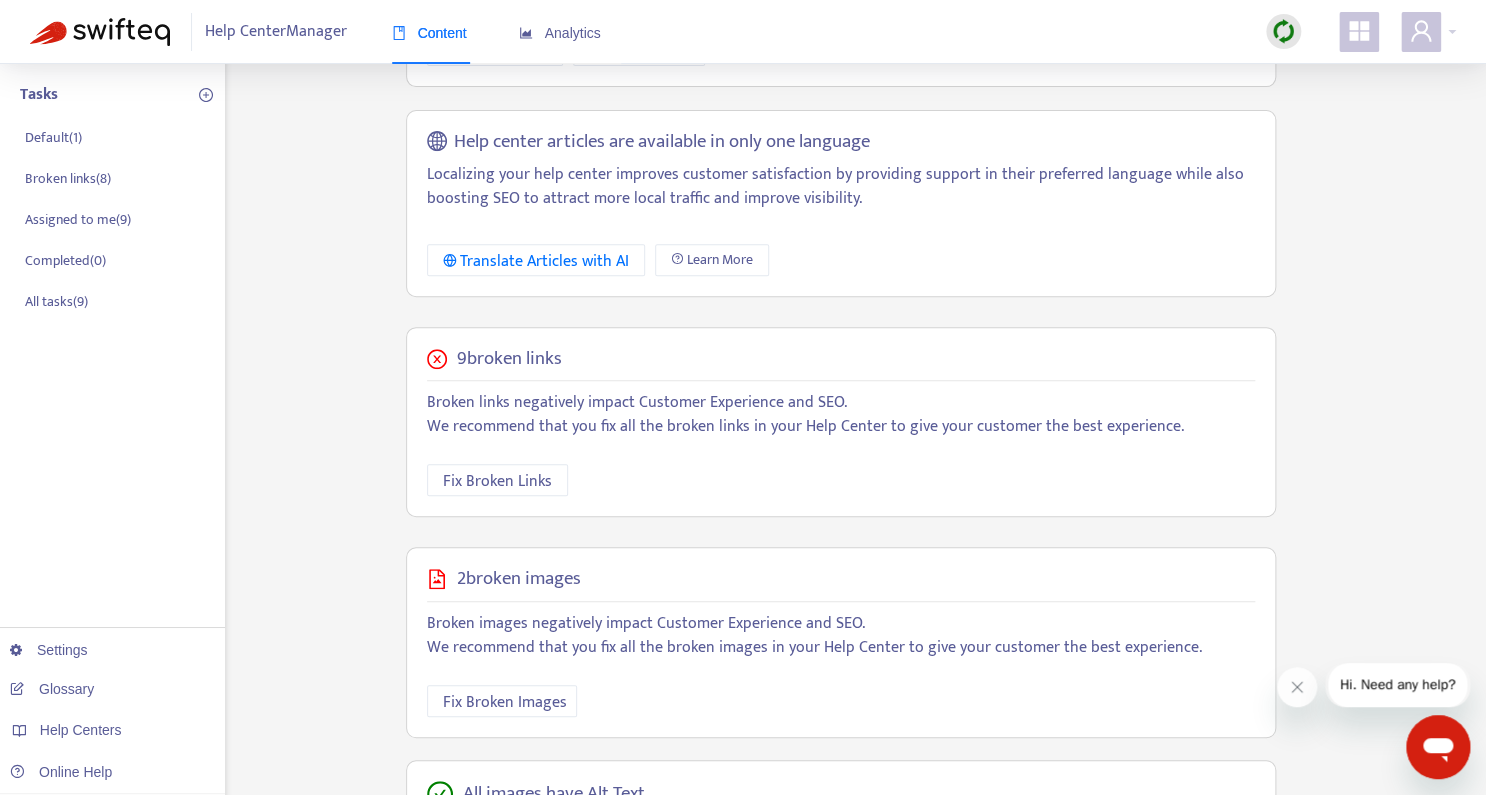 click on "9  broken links Broken links negatively impact Customer Experience and SEO.   We recommend that you fix all the broken links in your Help Center to give your customer the best experience. Fix Broken Links" at bounding box center [841, 422] 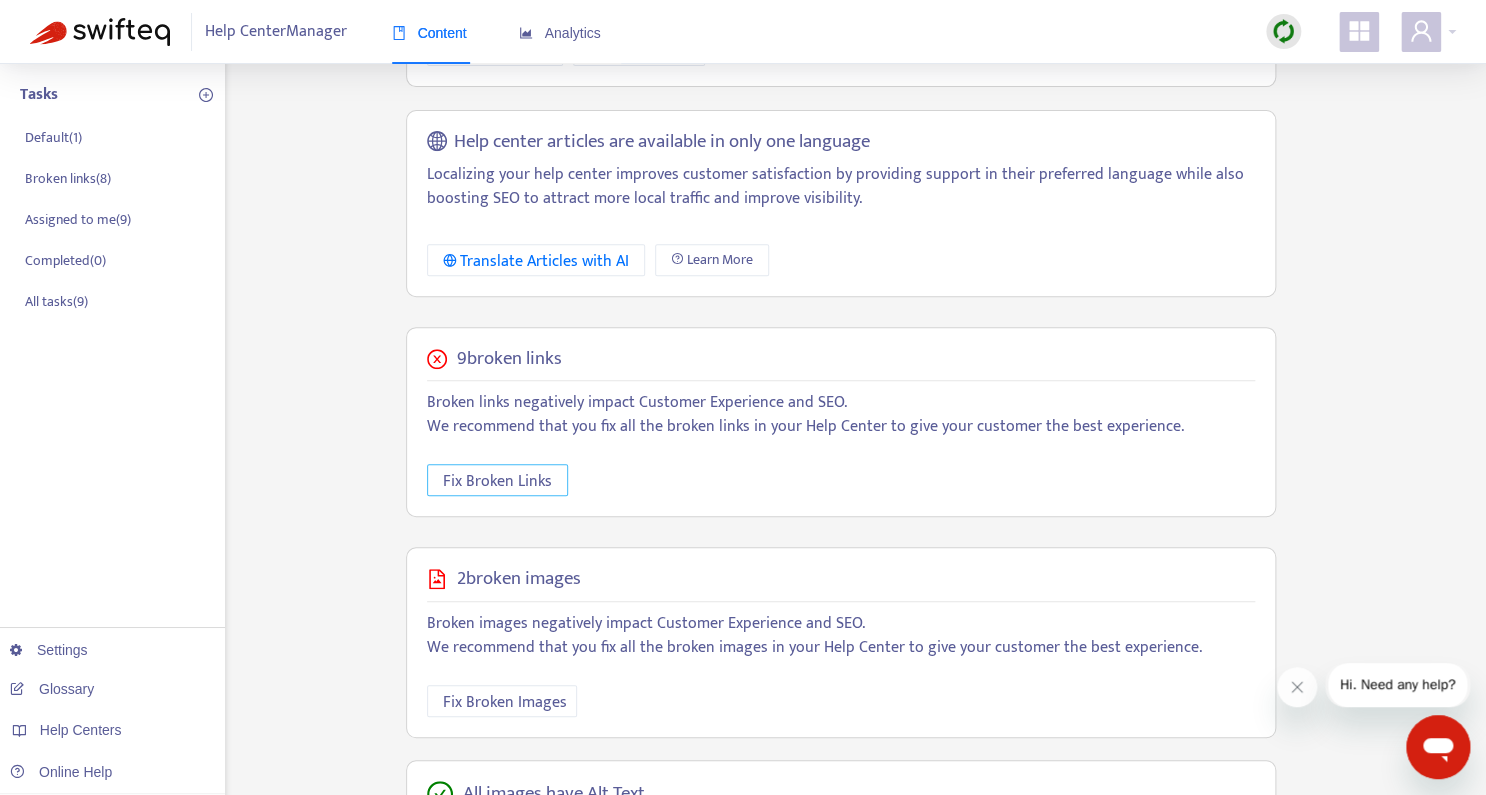 click on "Fix Broken Links" at bounding box center (497, 481) 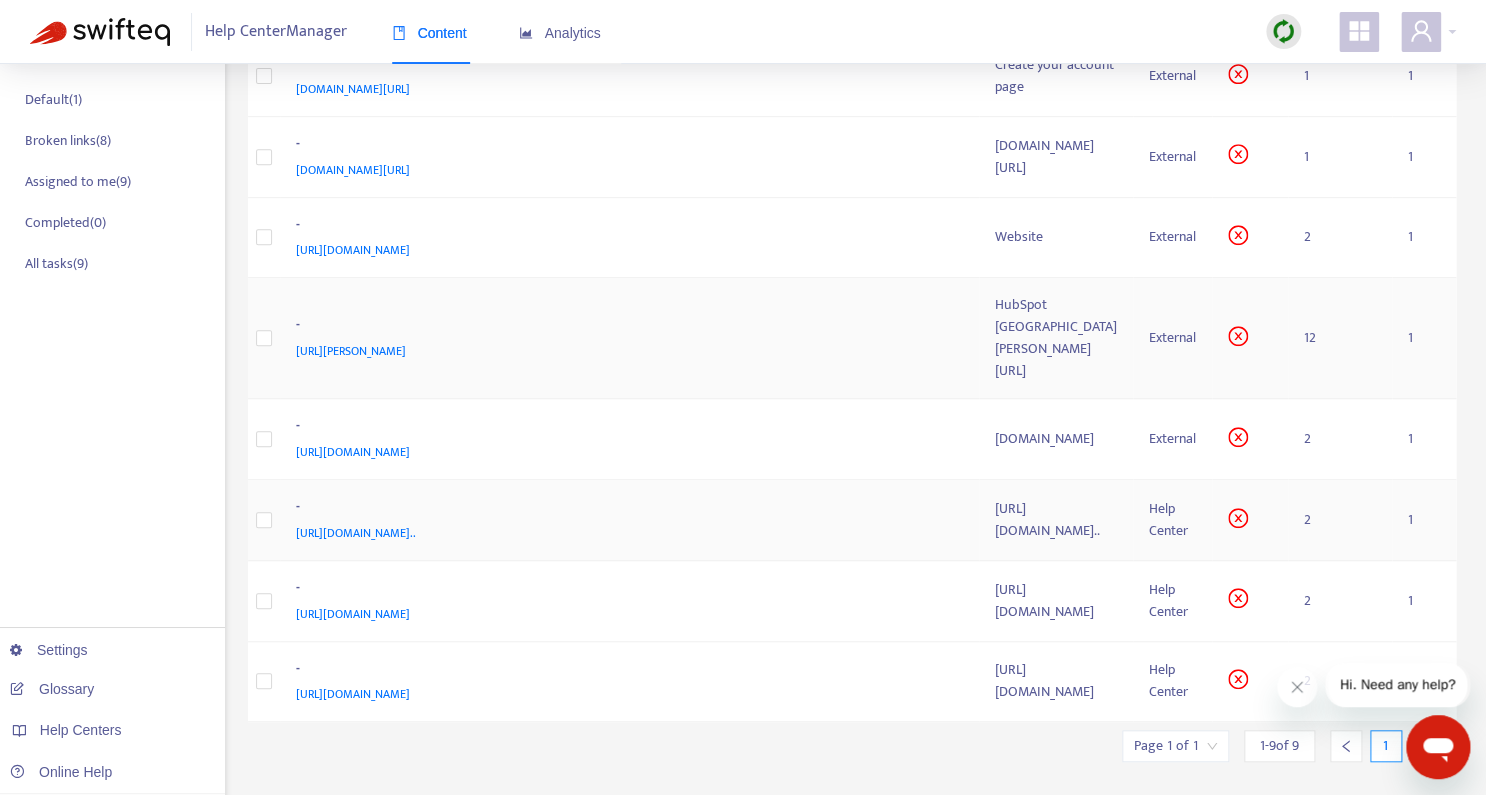 scroll, scrollTop: 553, scrollLeft: 0, axis: vertical 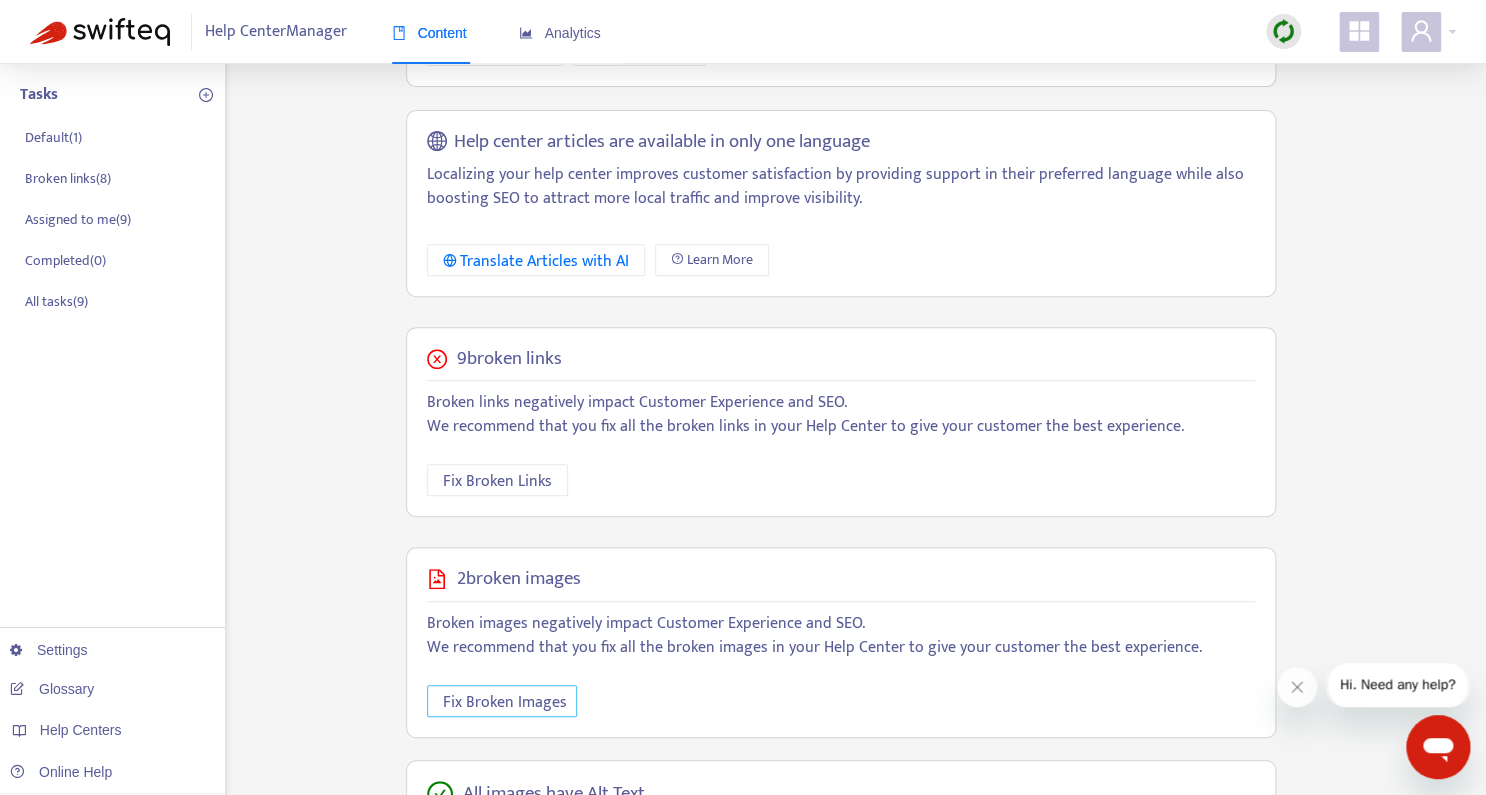 click on "Fix Broken Images" at bounding box center [505, 702] 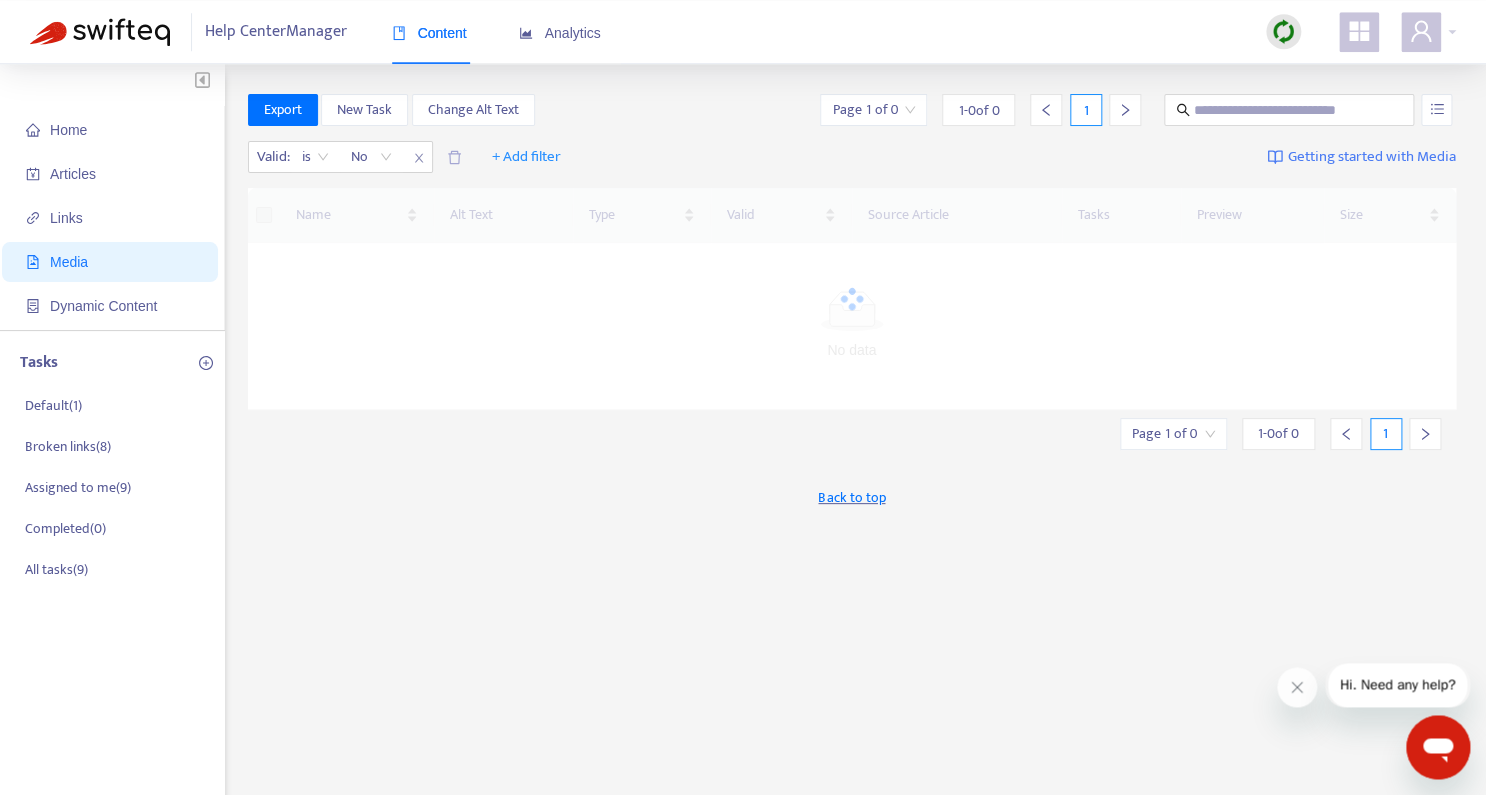 scroll, scrollTop: 0, scrollLeft: 0, axis: both 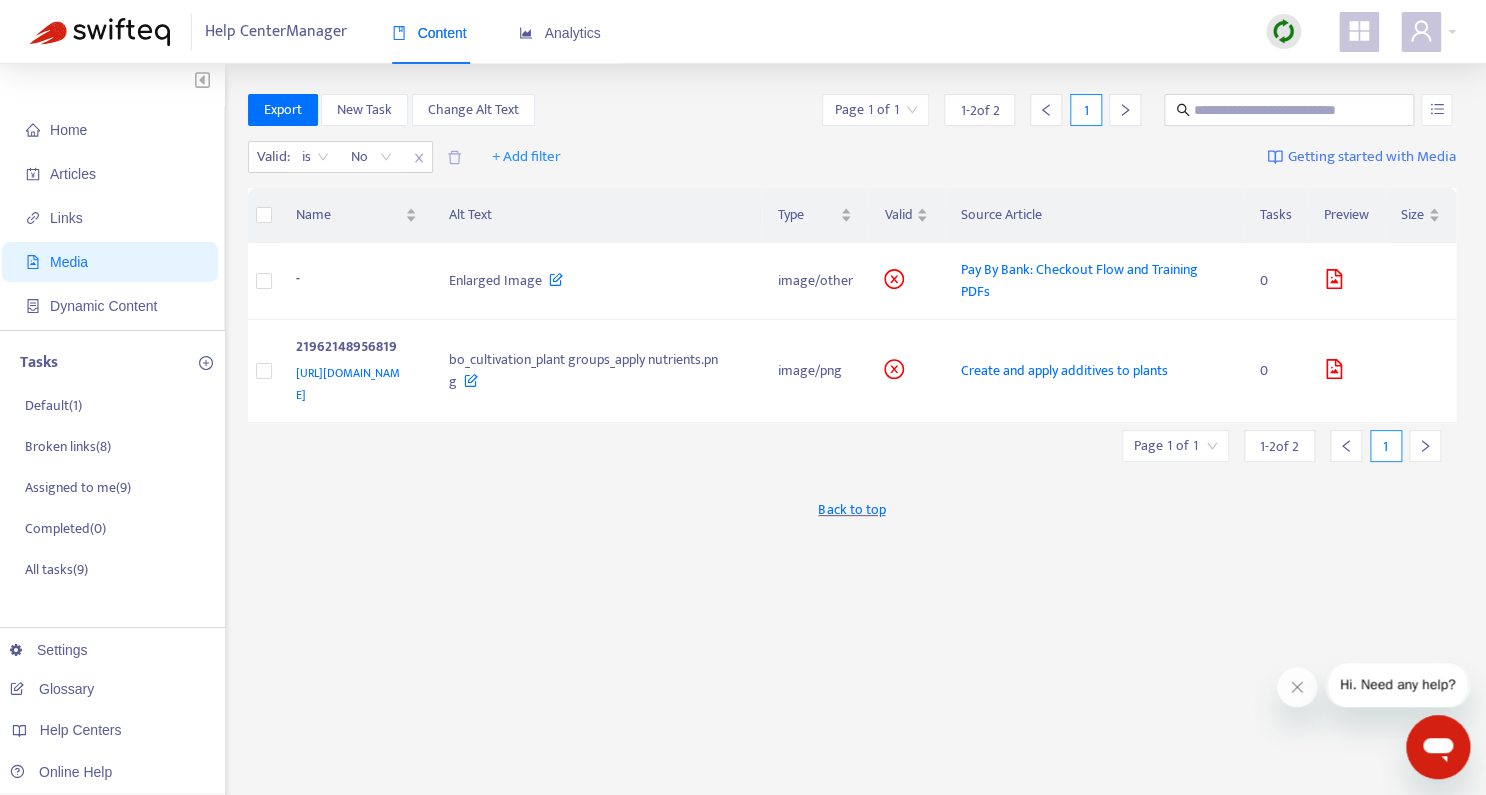 click at bounding box center [100, 32] 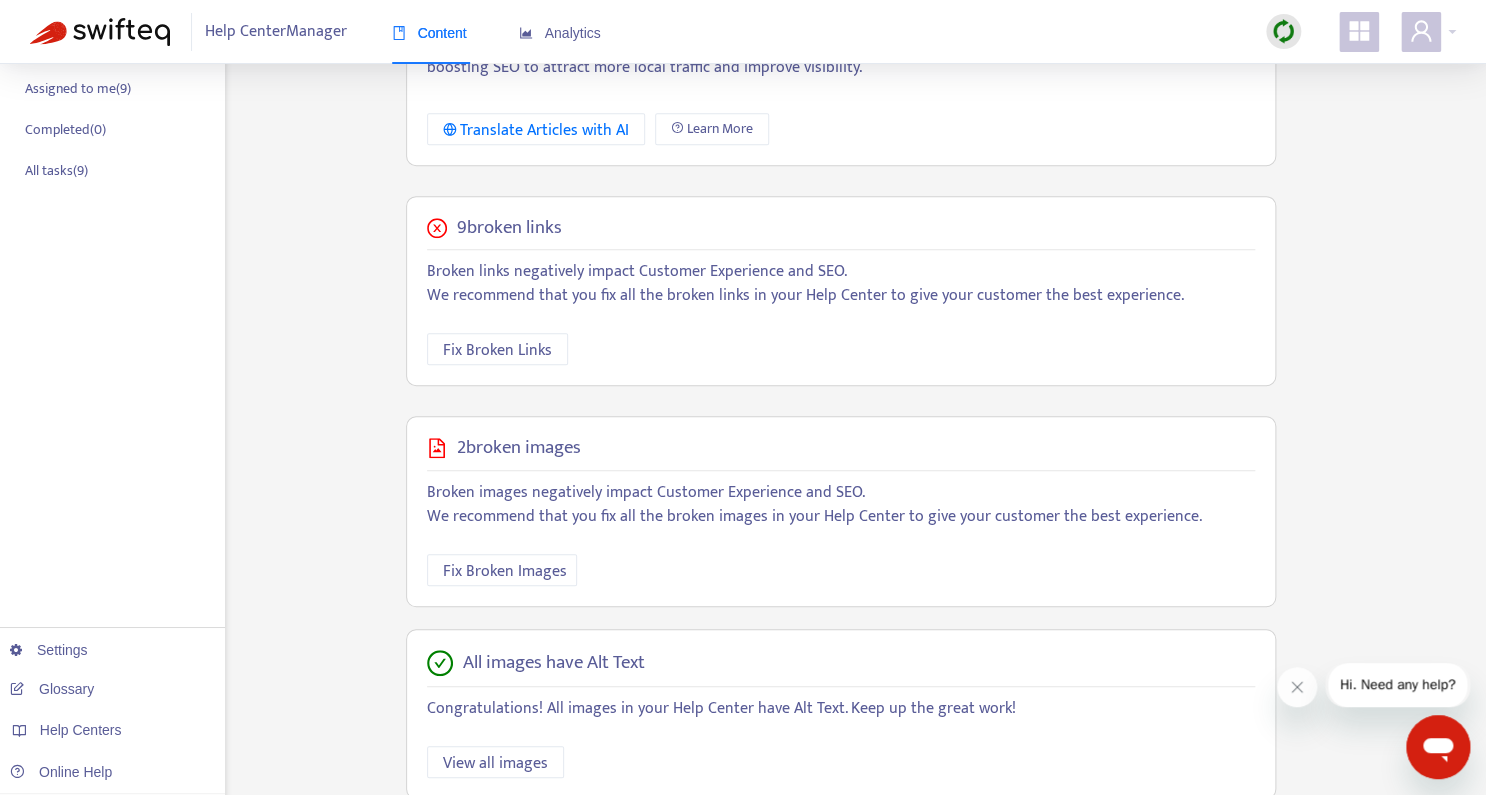 scroll, scrollTop: 469, scrollLeft: 0, axis: vertical 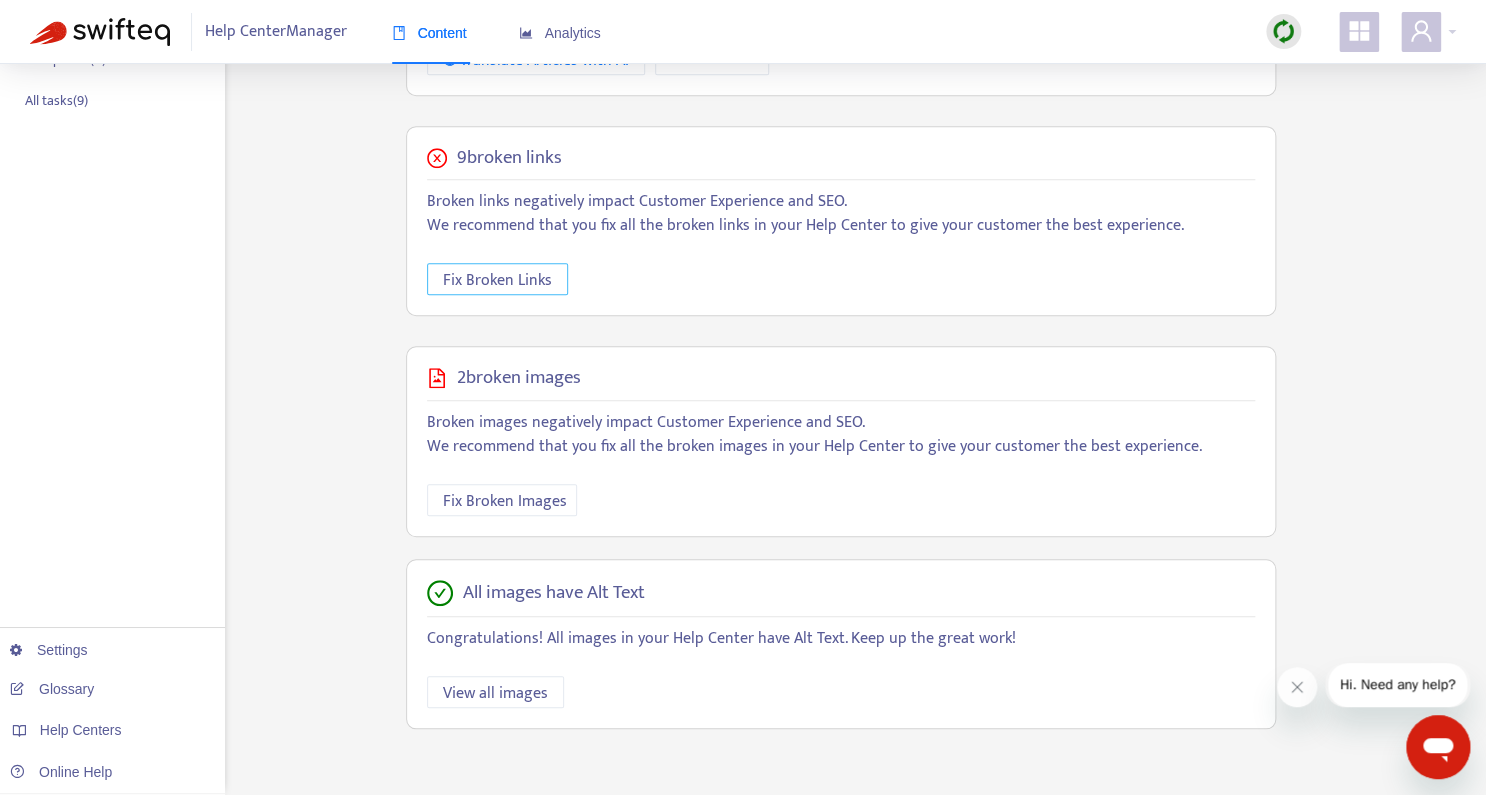click on "Fix Broken Links" at bounding box center [497, 280] 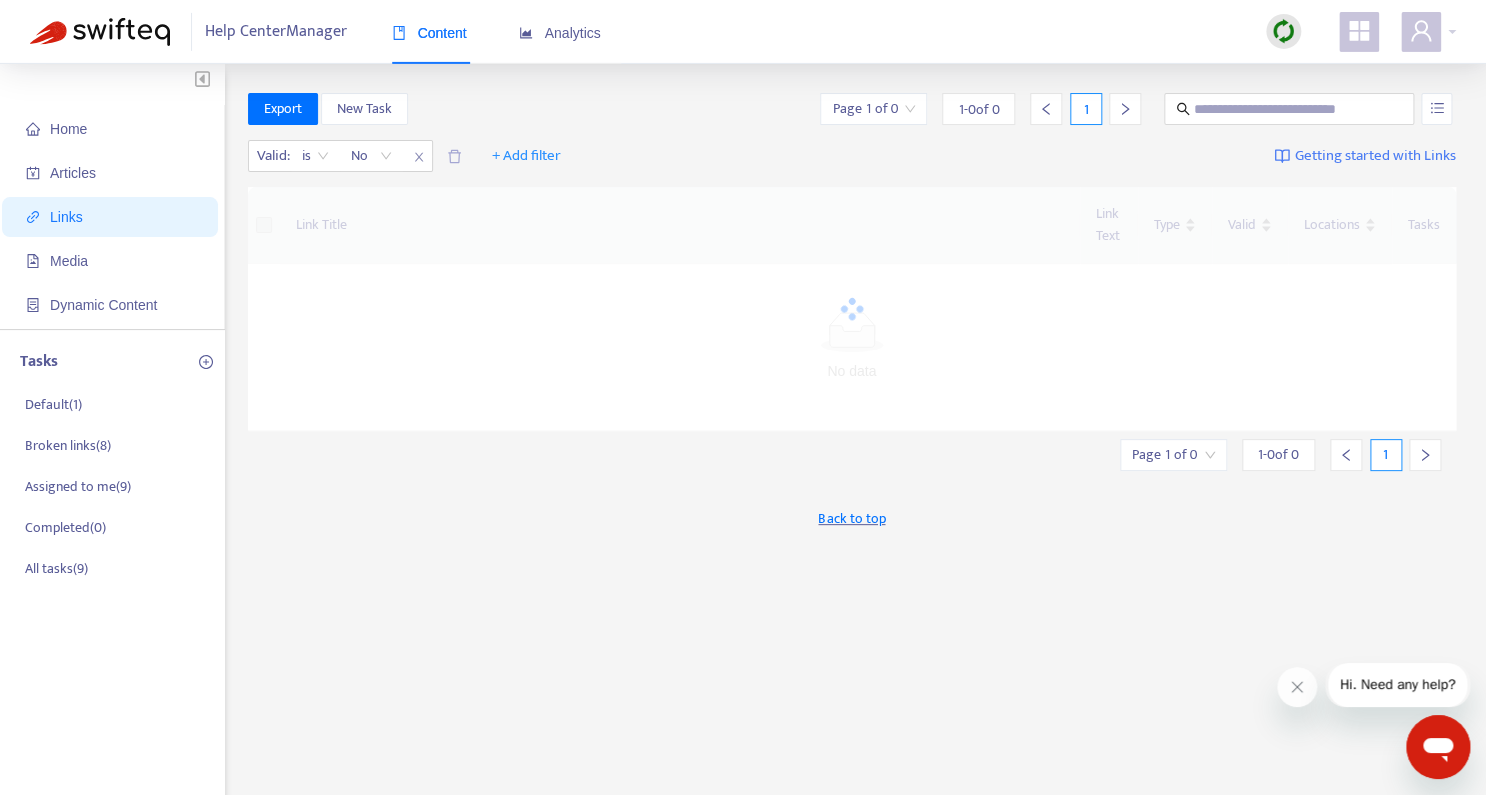 scroll, scrollTop: 0, scrollLeft: 0, axis: both 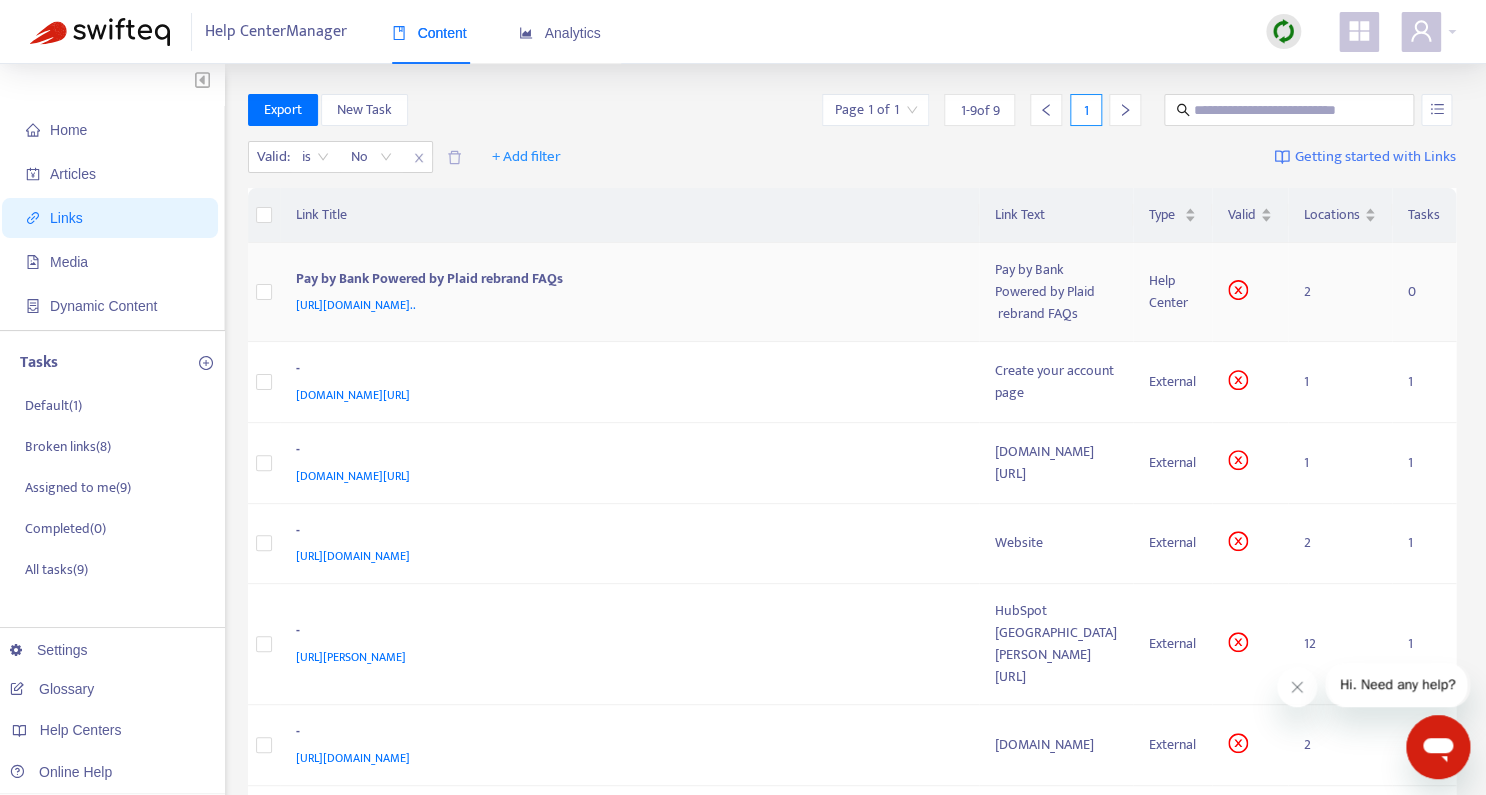 click on "[URL][DOMAIN_NAME].." at bounding box center (356, 305) 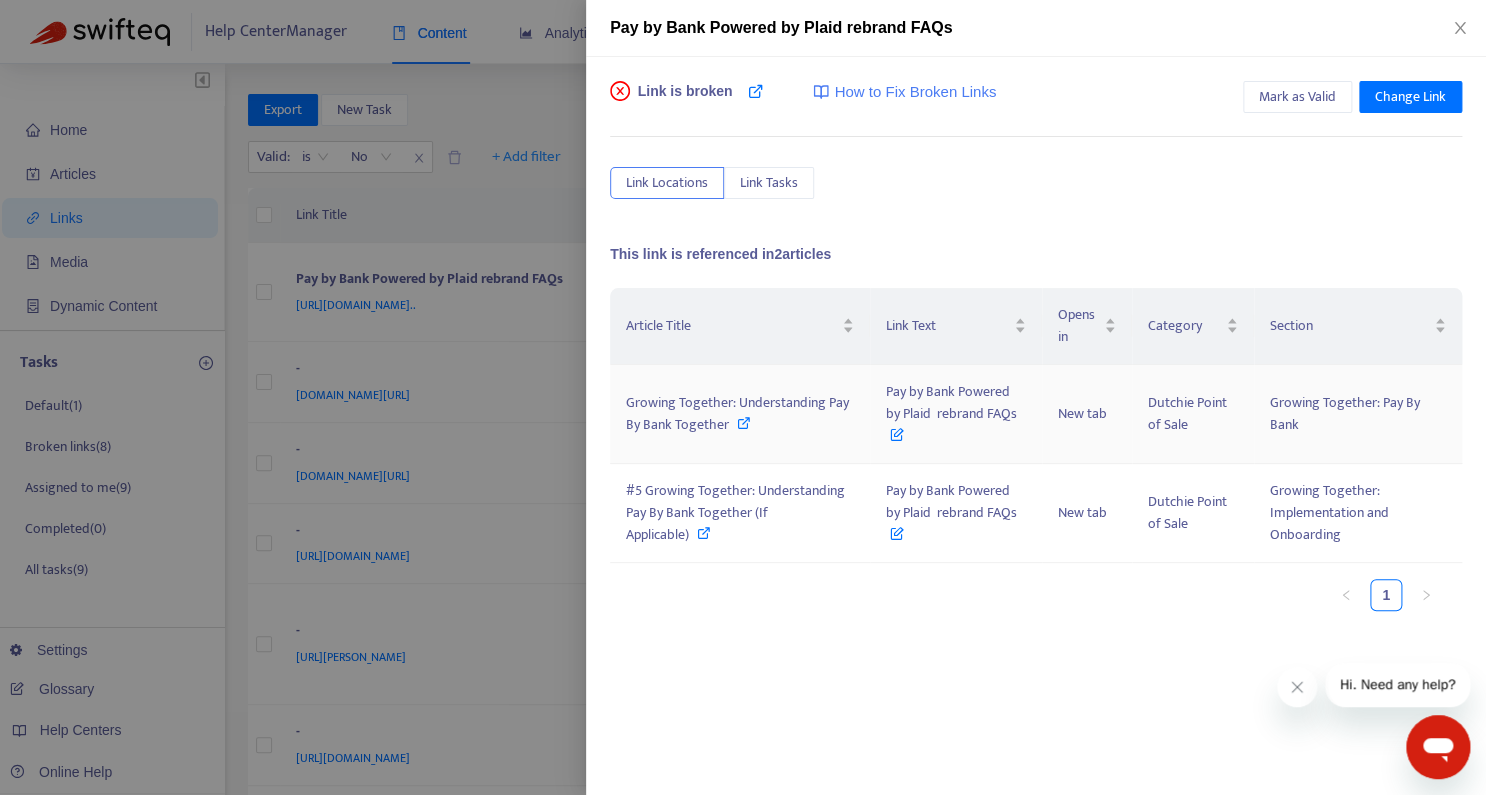 click on "Growing Together: Understanding Pay By Bank Together" at bounding box center [737, 413] 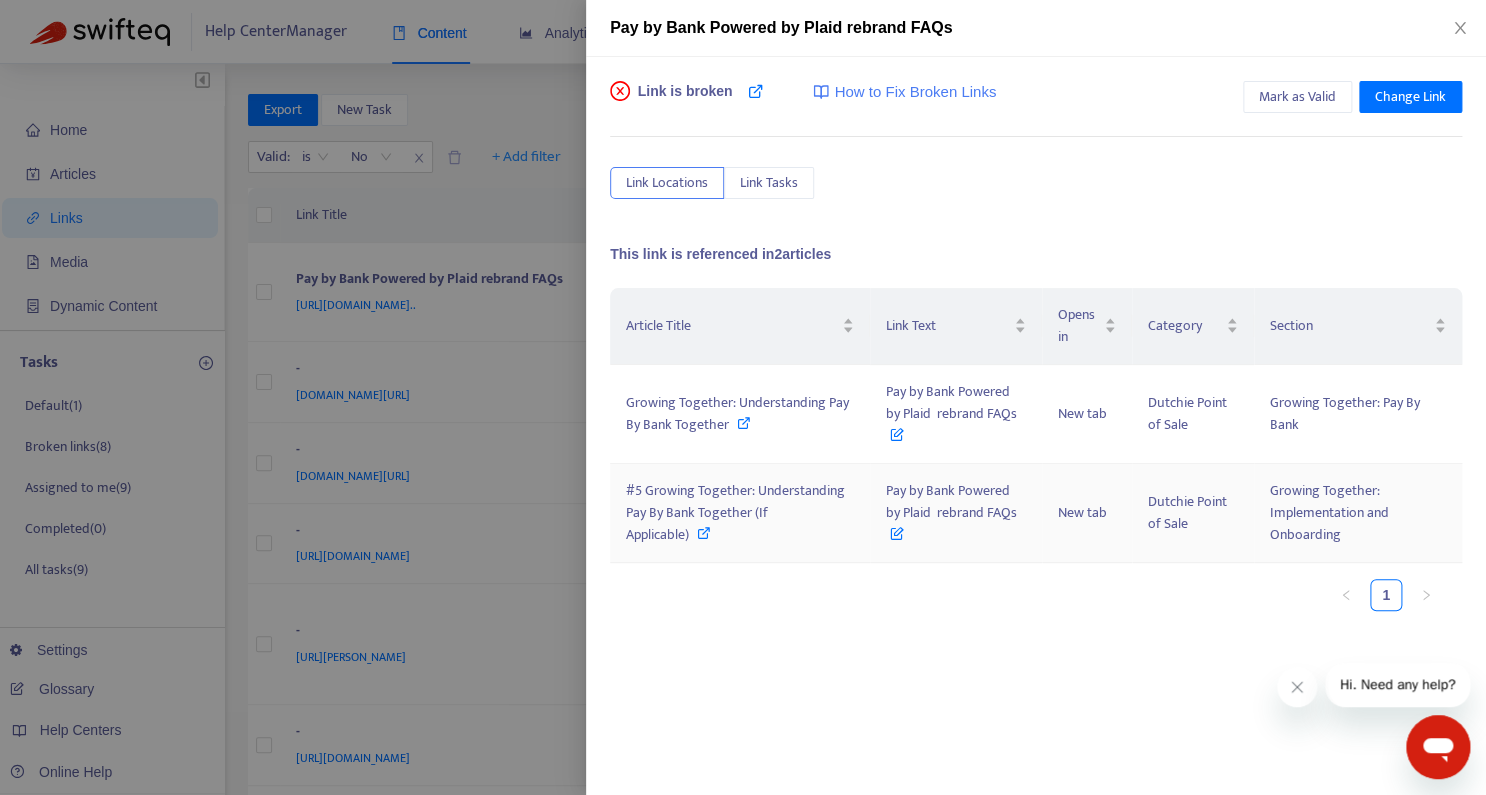 click on "#5 Growing Together: Understanding Pay By Bank Together (If Applicable)" at bounding box center [740, 513] 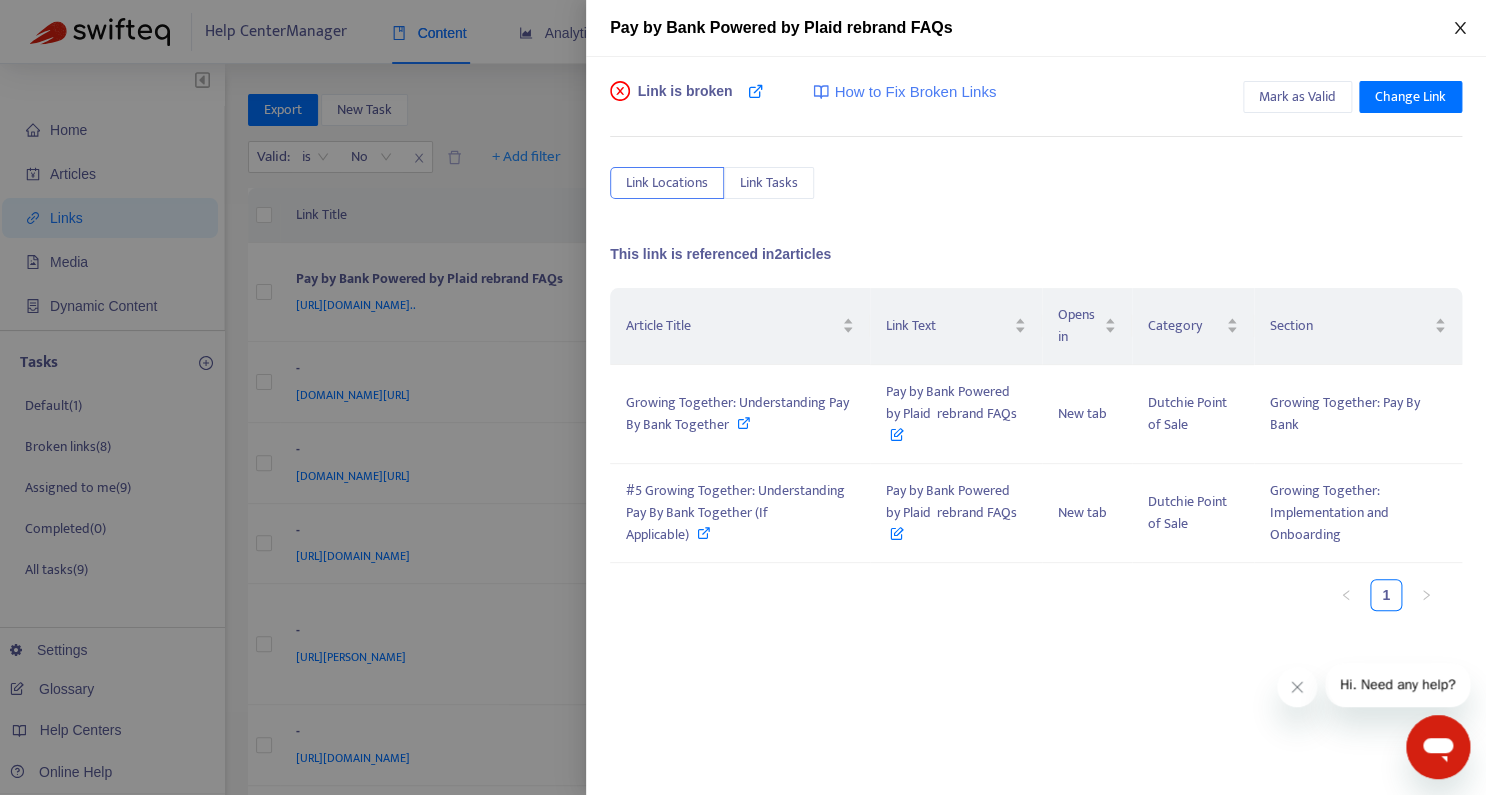 click 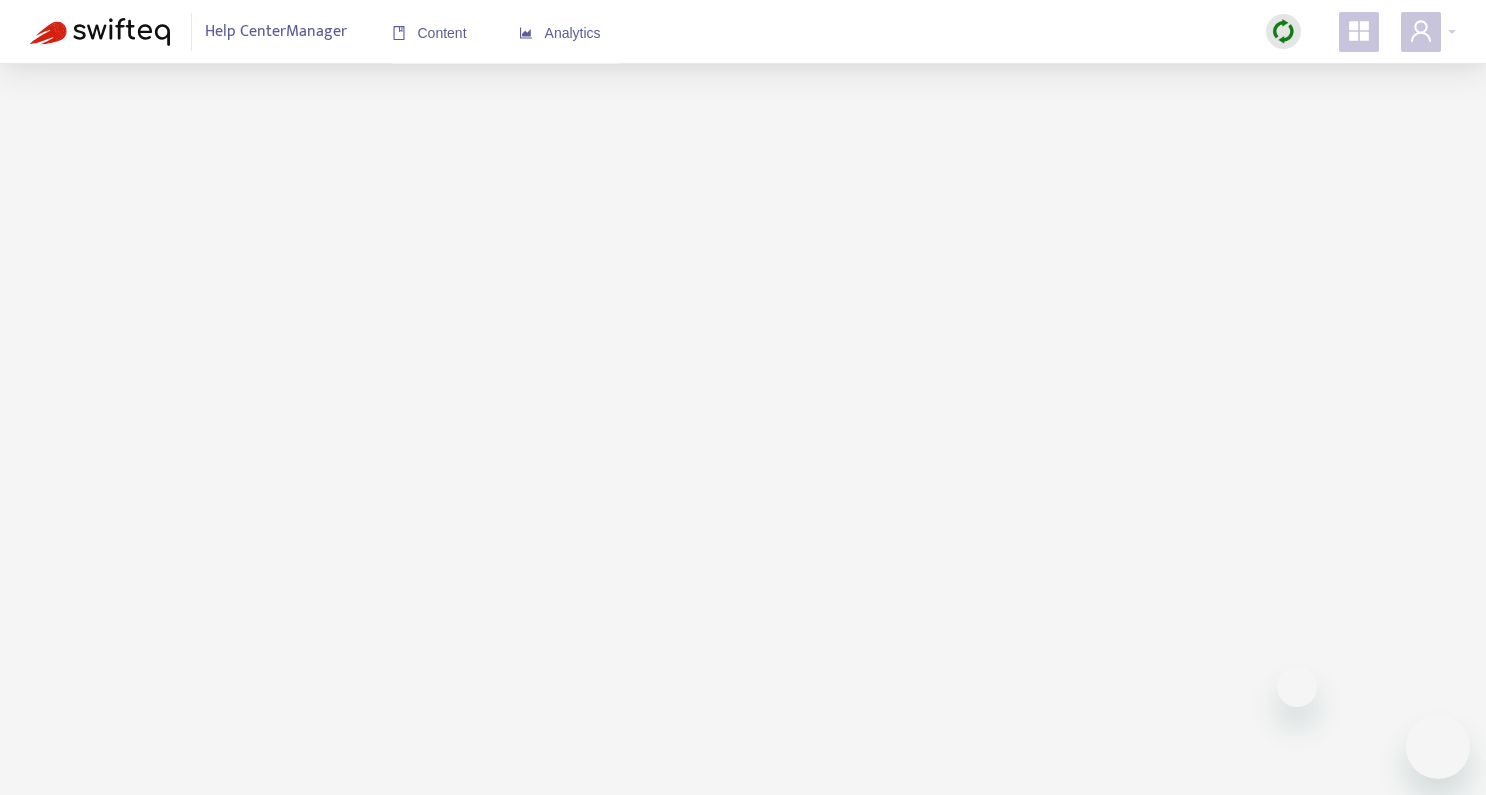 scroll, scrollTop: 0, scrollLeft: 0, axis: both 